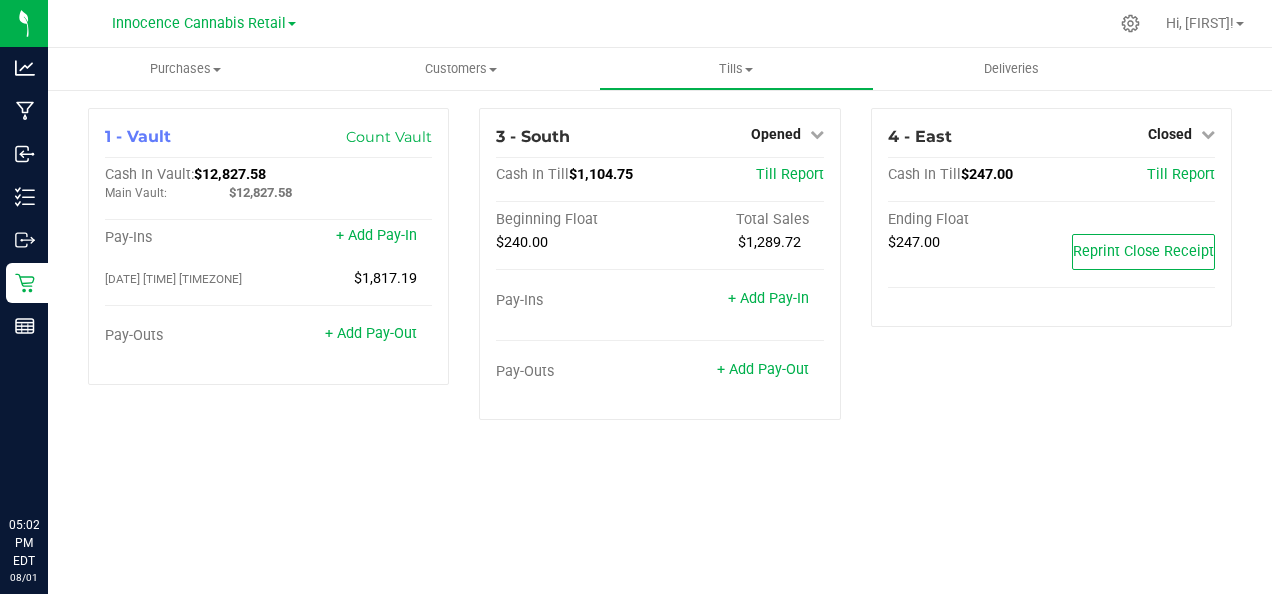 scroll, scrollTop: 0, scrollLeft: 0, axis: both 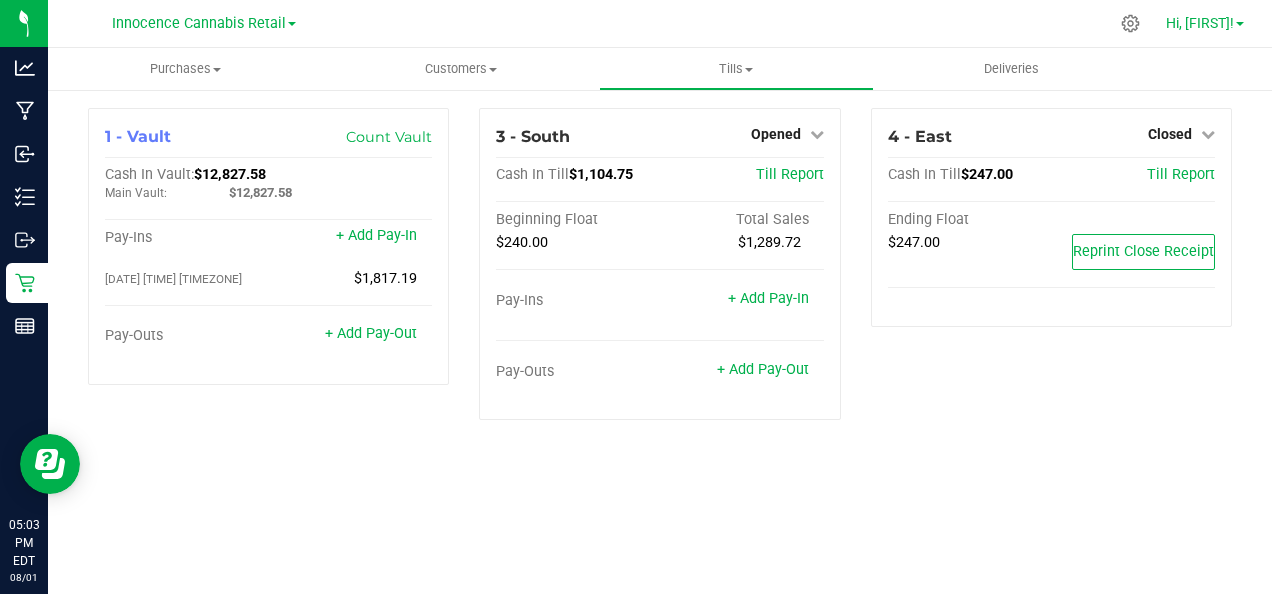 click at bounding box center (1240, 24) 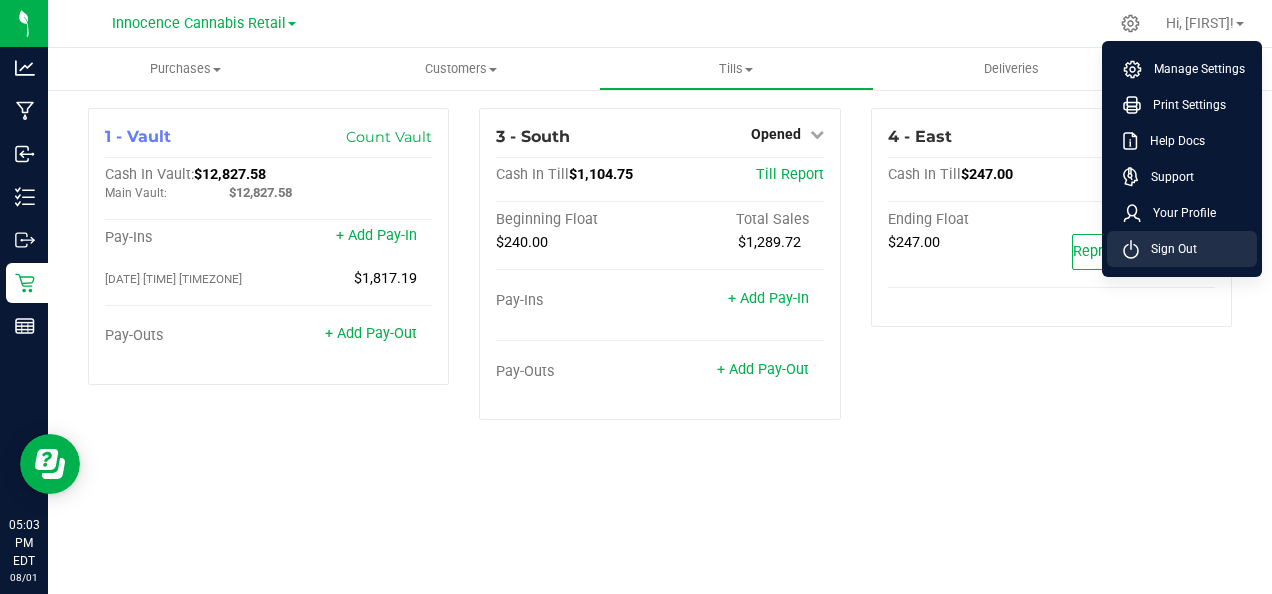 click on "Sign Out" at bounding box center [1182, 249] 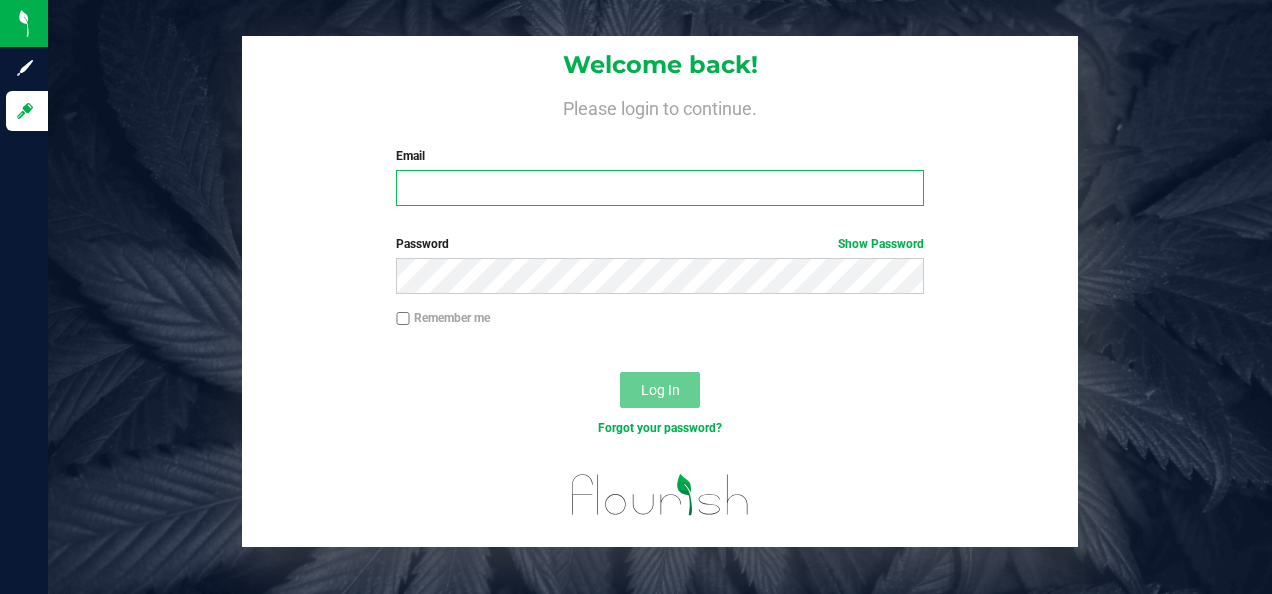 type on "dispensary@innocence.buzz" 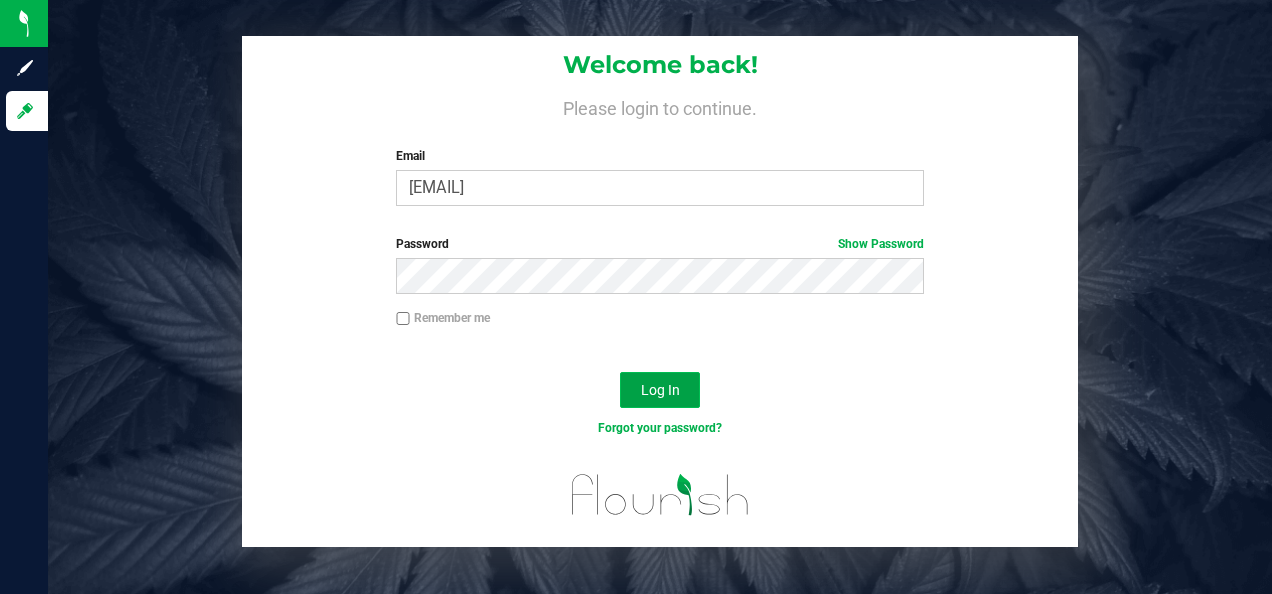 click on "Log In" at bounding box center (660, 390) 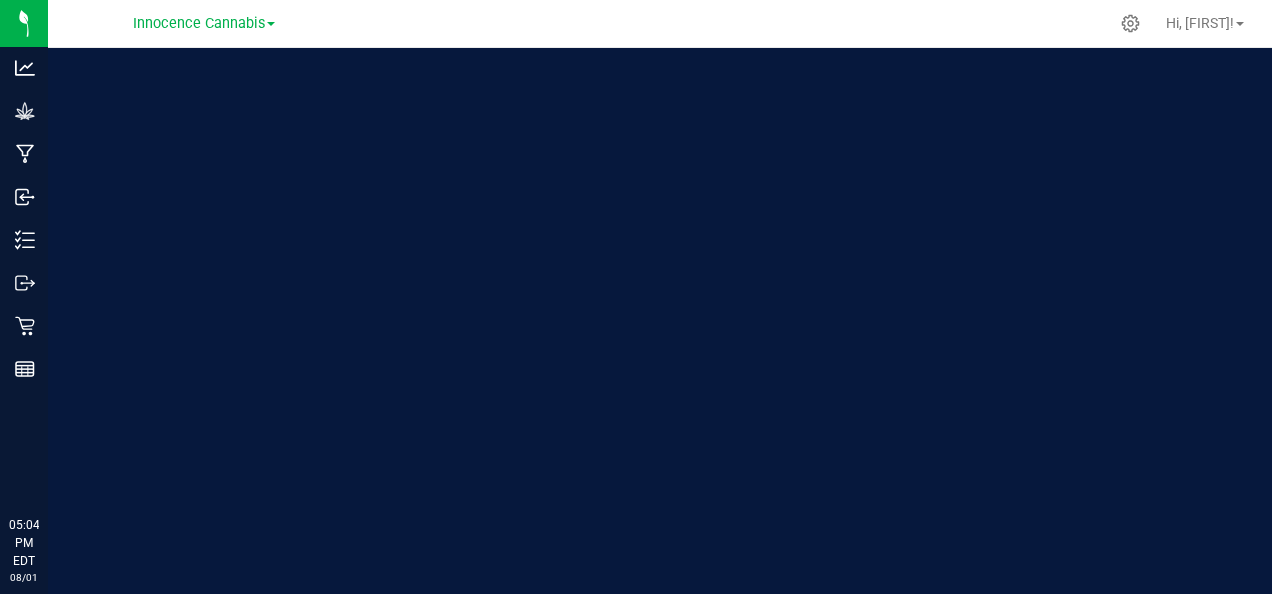 scroll, scrollTop: 0, scrollLeft: 0, axis: both 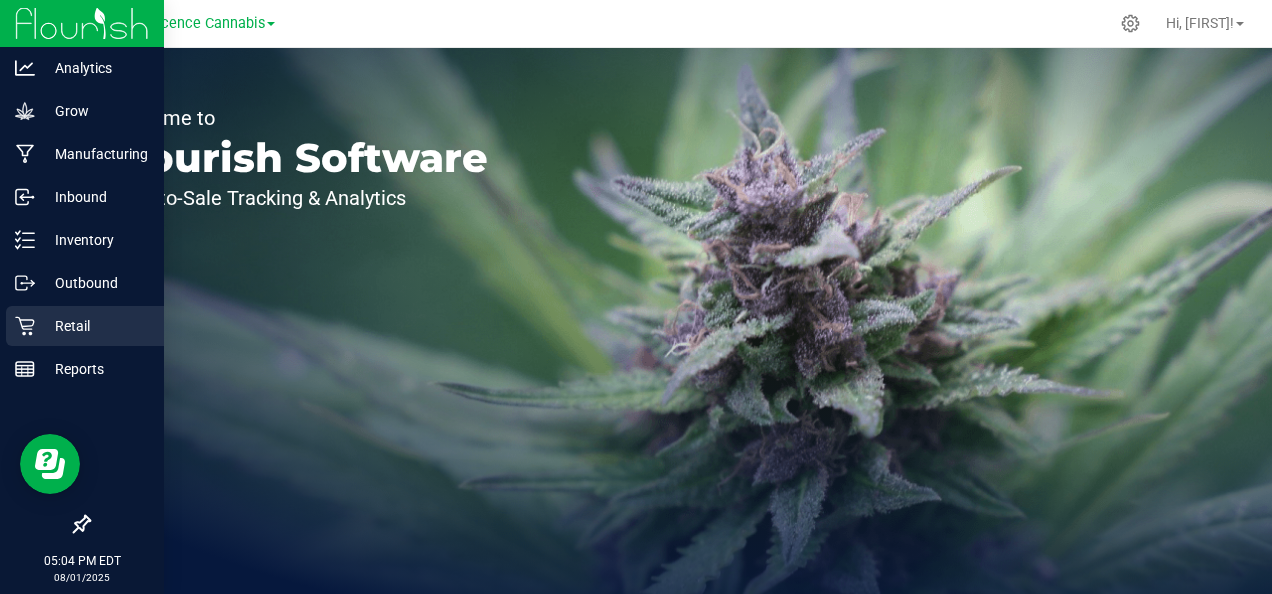 click 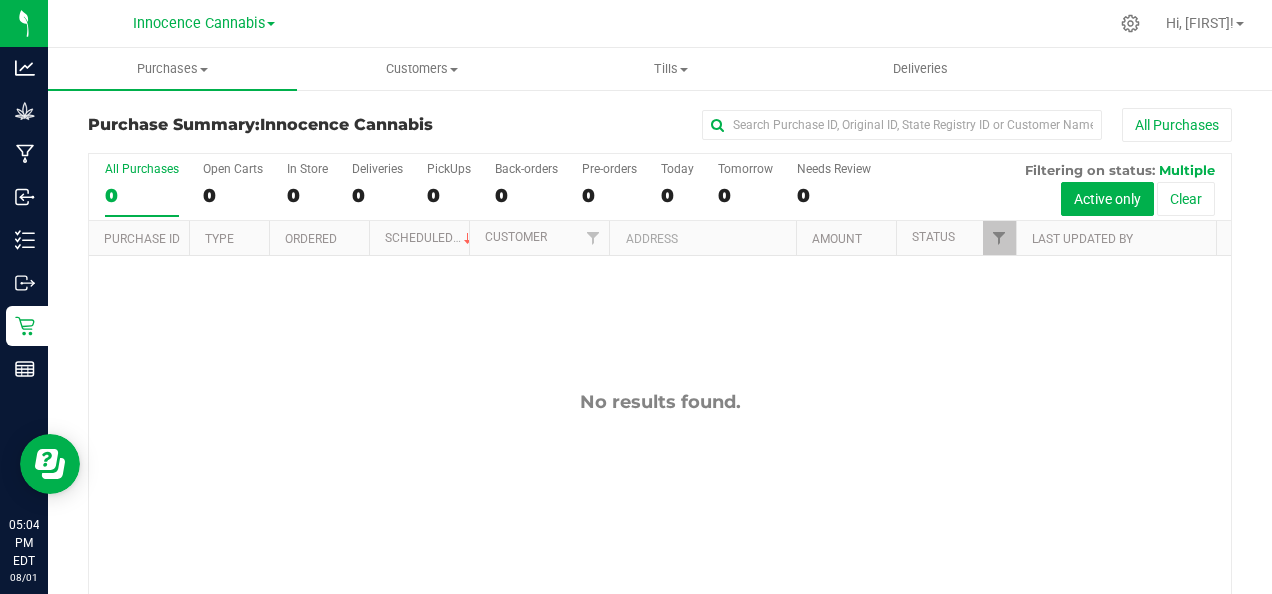 click at bounding box center (733, 23) 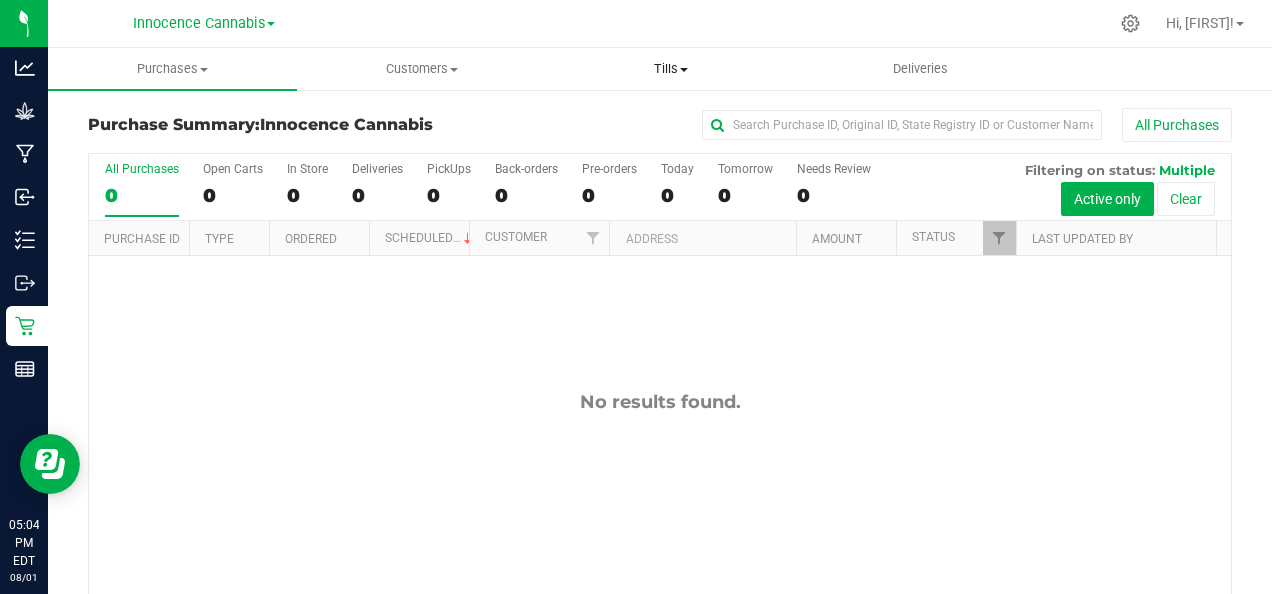 click on "Tills" at bounding box center [671, 69] 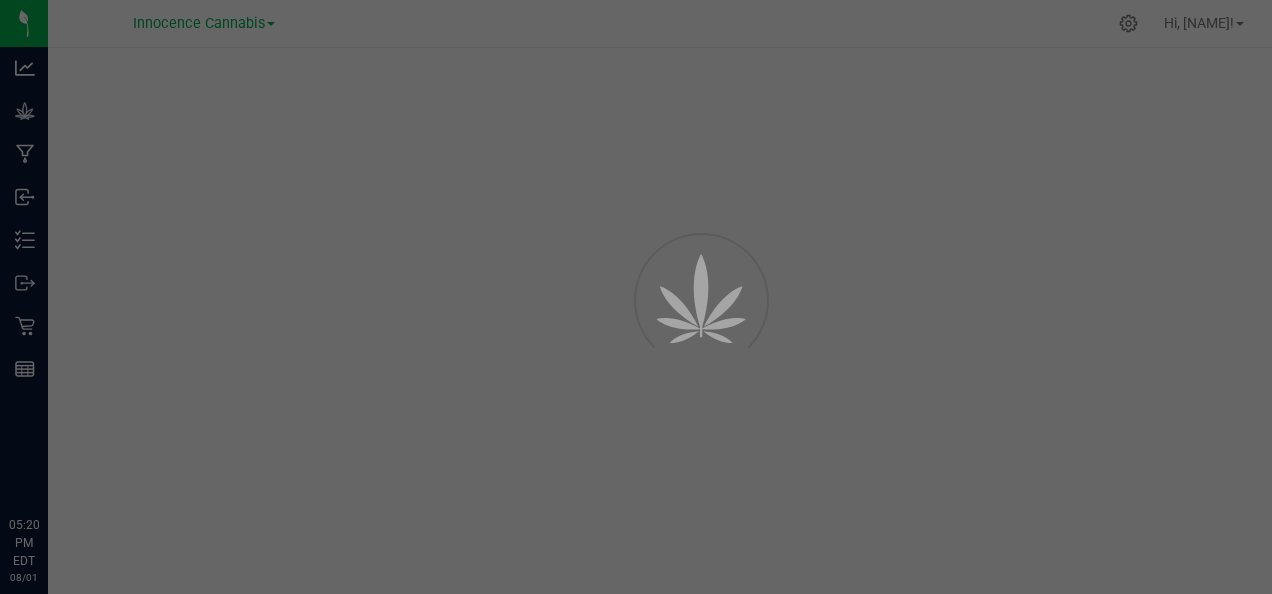 scroll, scrollTop: 0, scrollLeft: 0, axis: both 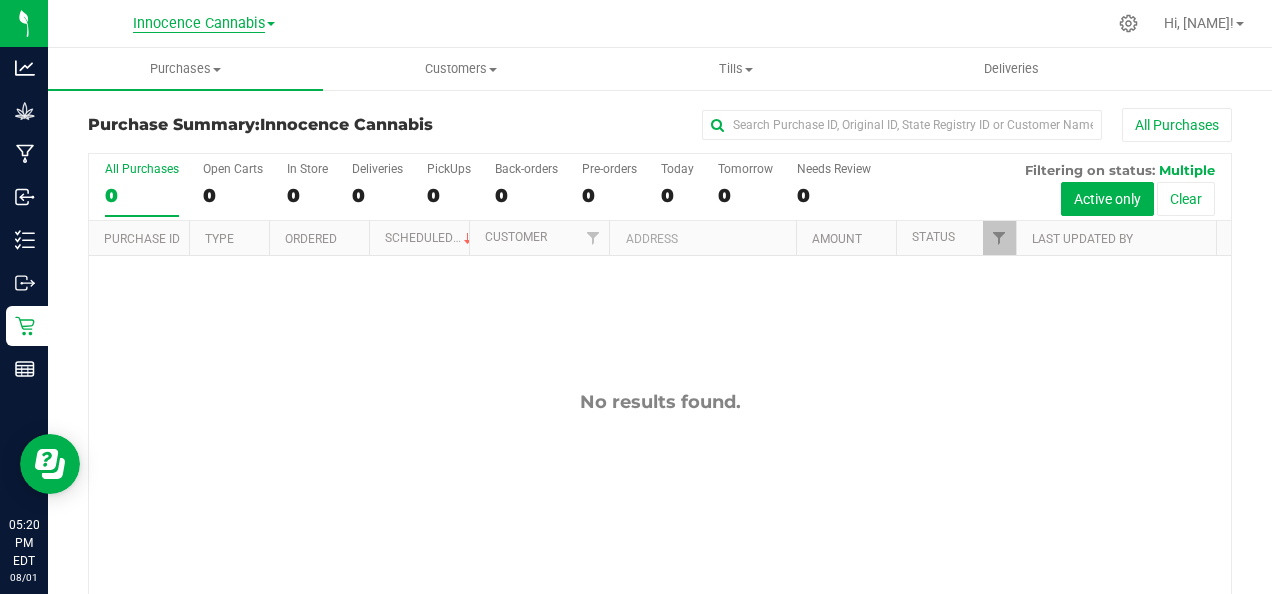 click on "Innocence Cannabis" at bounding box center [199, 24] 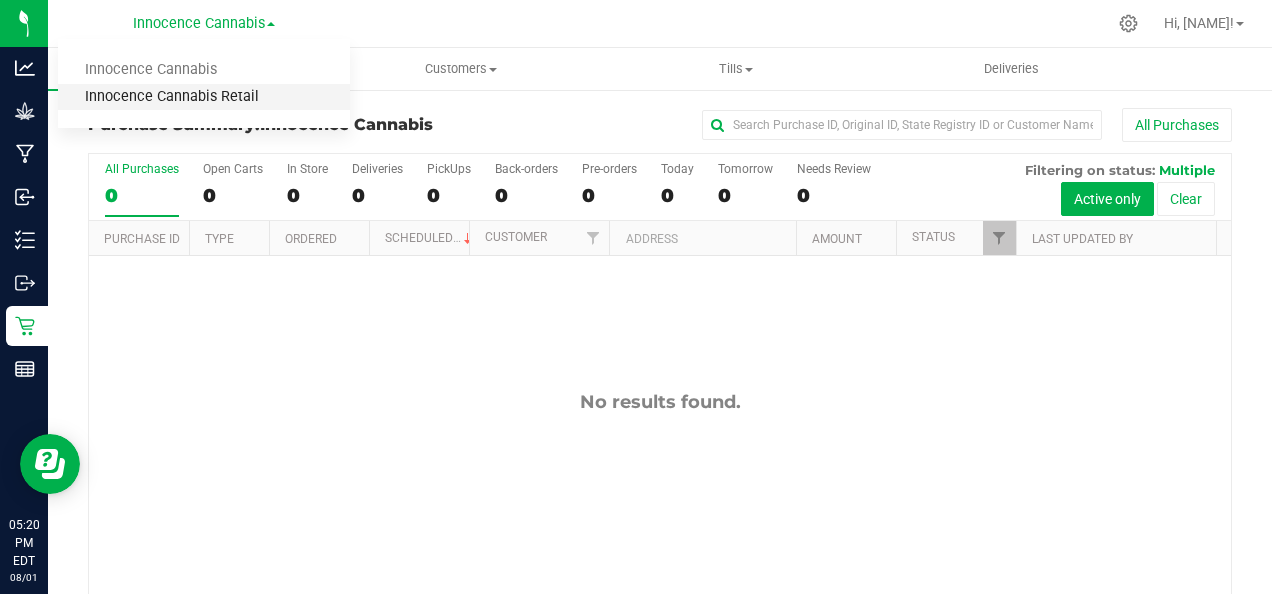 click on "Innocence Cannabis Retail" at bounding box center [204, 97] 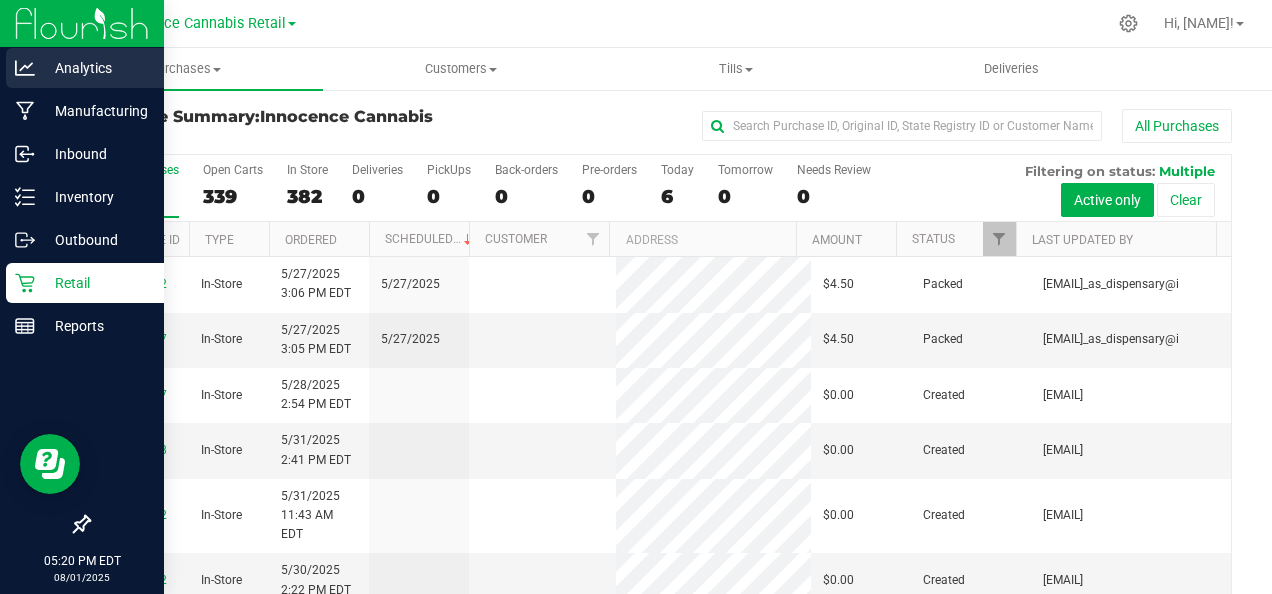 click 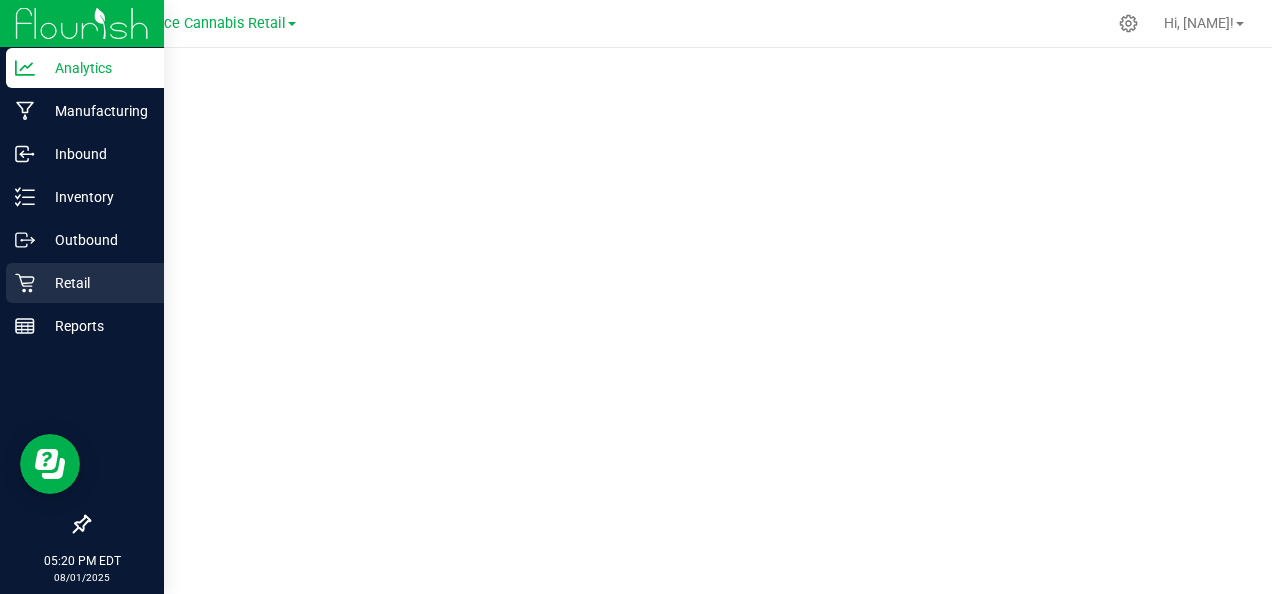 click on "Retail" at bounding box center [95, 283] 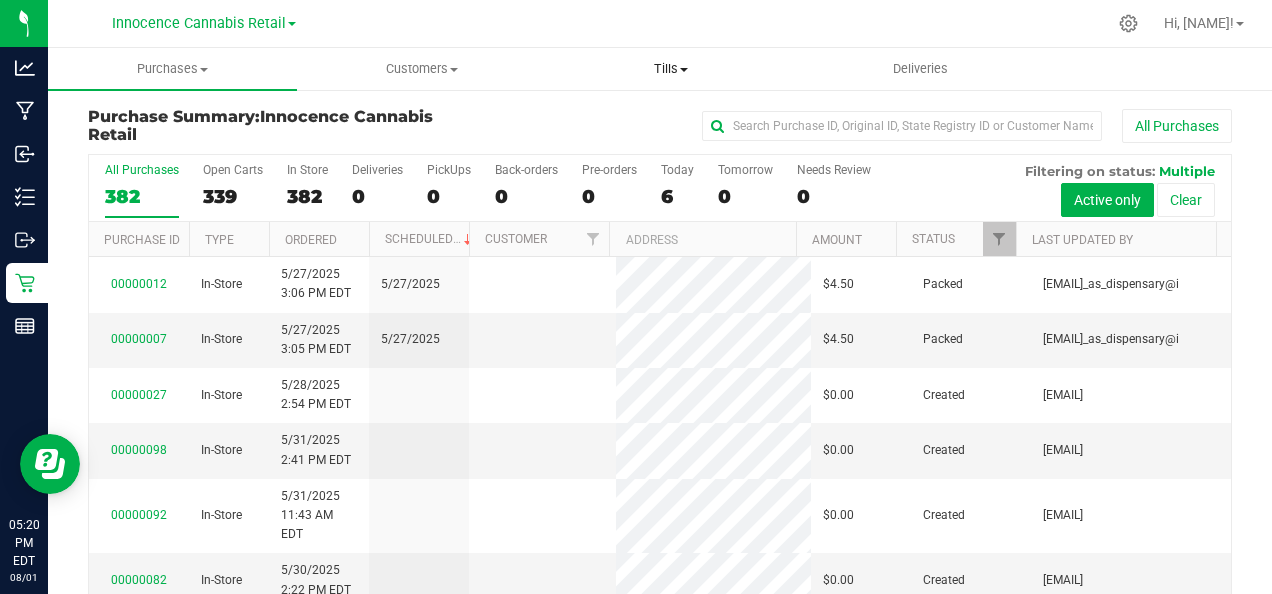 click on "Tills" at bounding box center [671, 69] 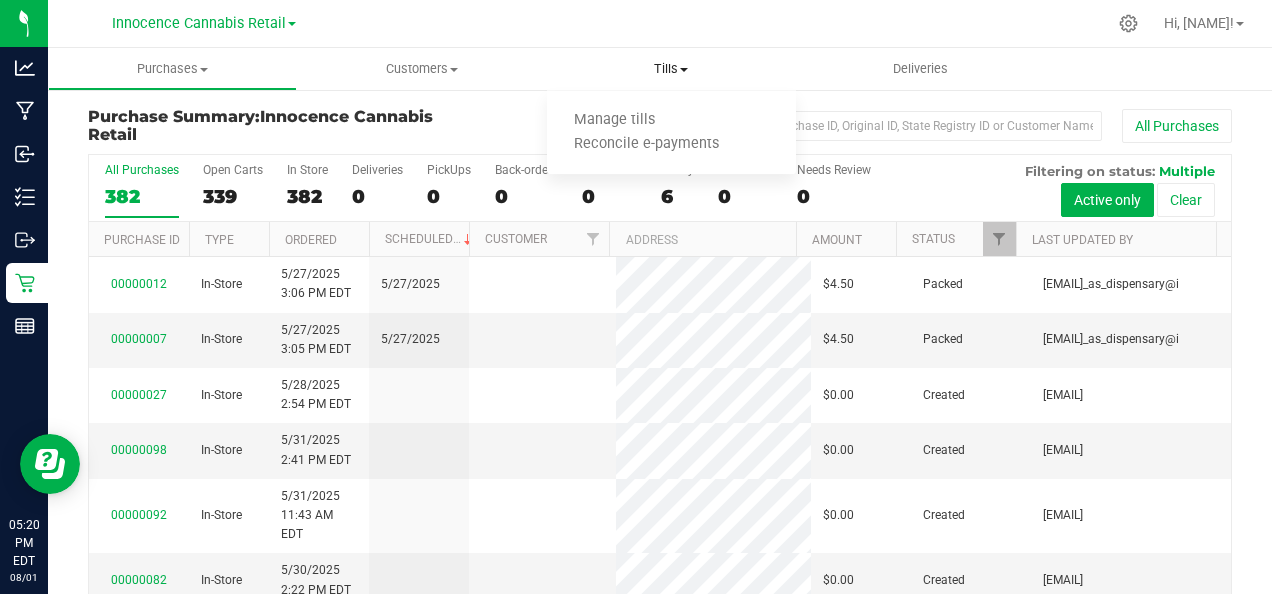 click on "Manage tills" at bounding box center [614, 120] 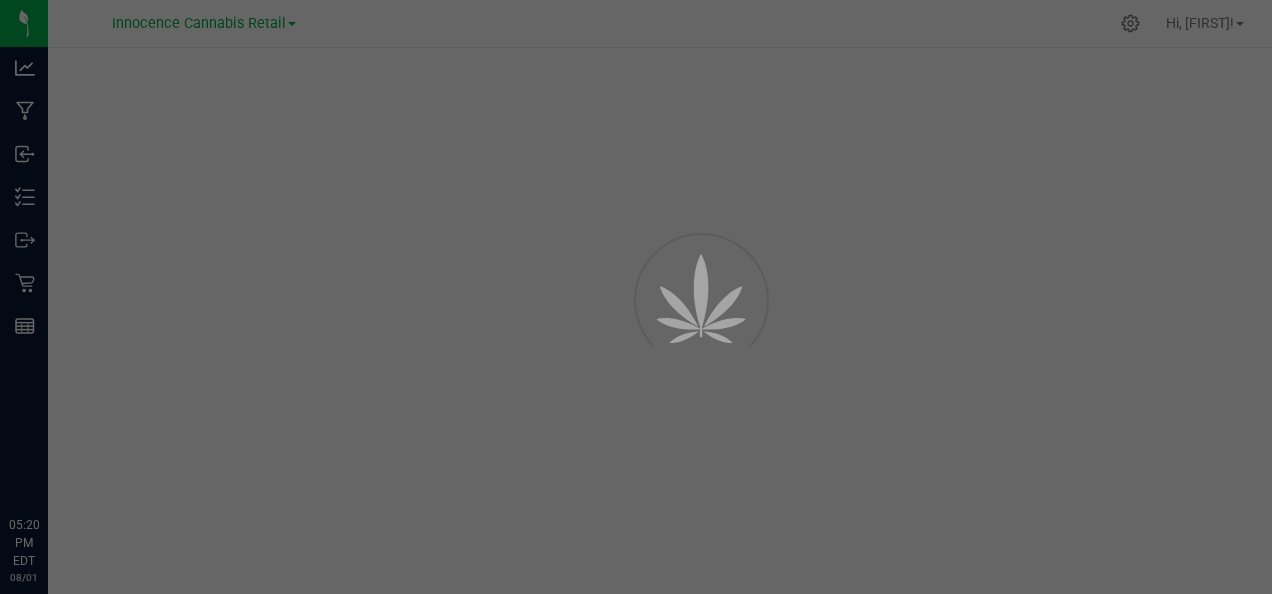 scroll, scrollTop: 0, scrollLeft: 0, axis: both 